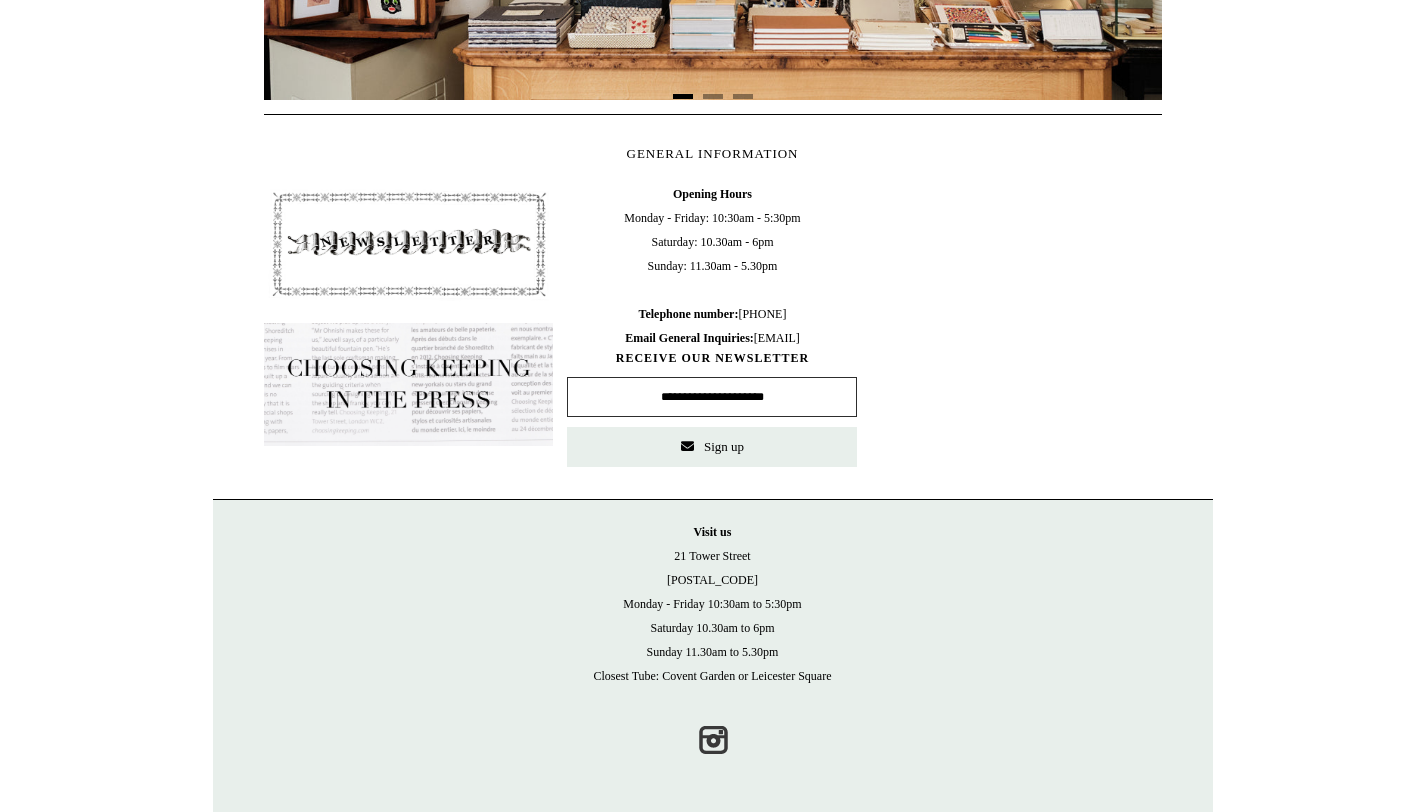scroll, scrollTop: 0, scrollLeft: 0, axis: both 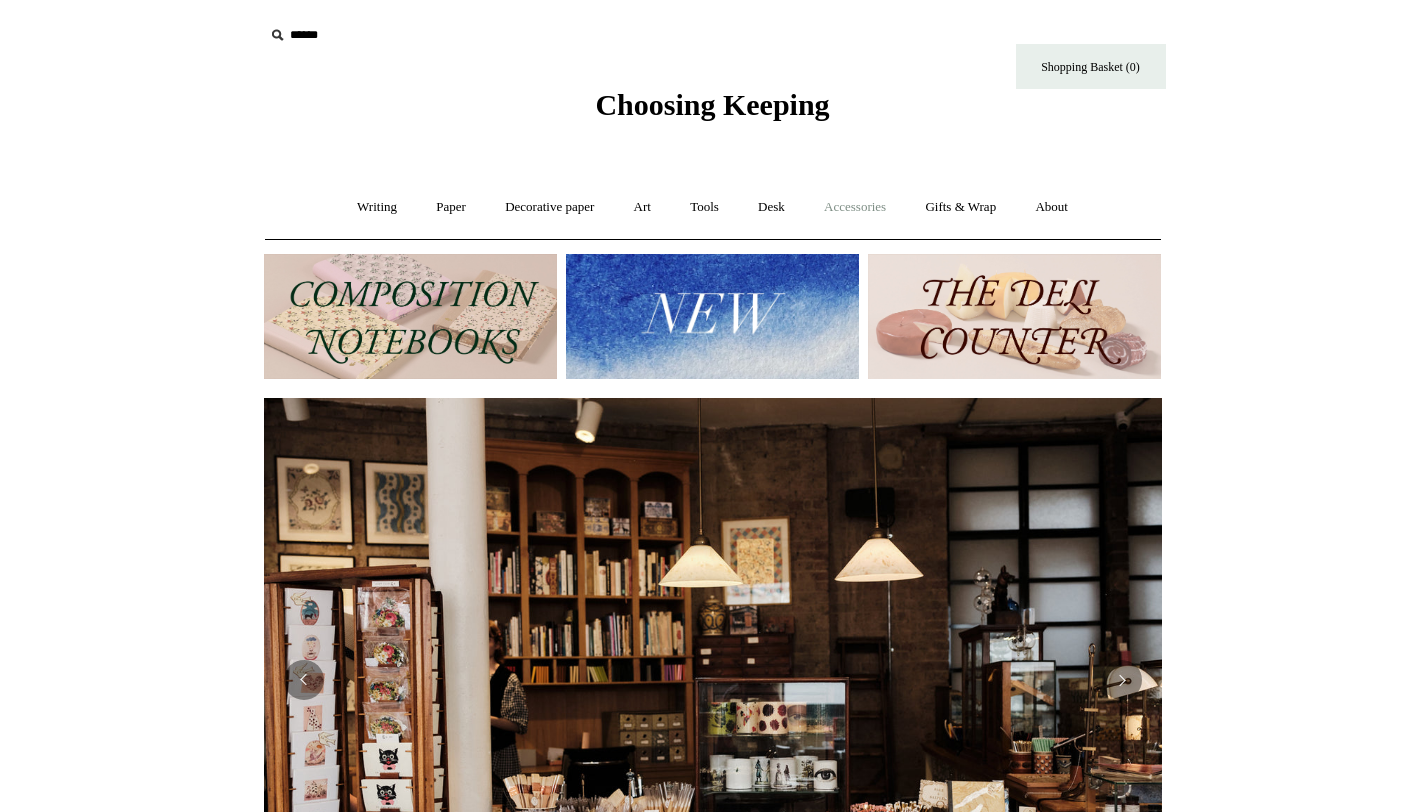 click on "Accessories +" at bounding box center (855, 207) 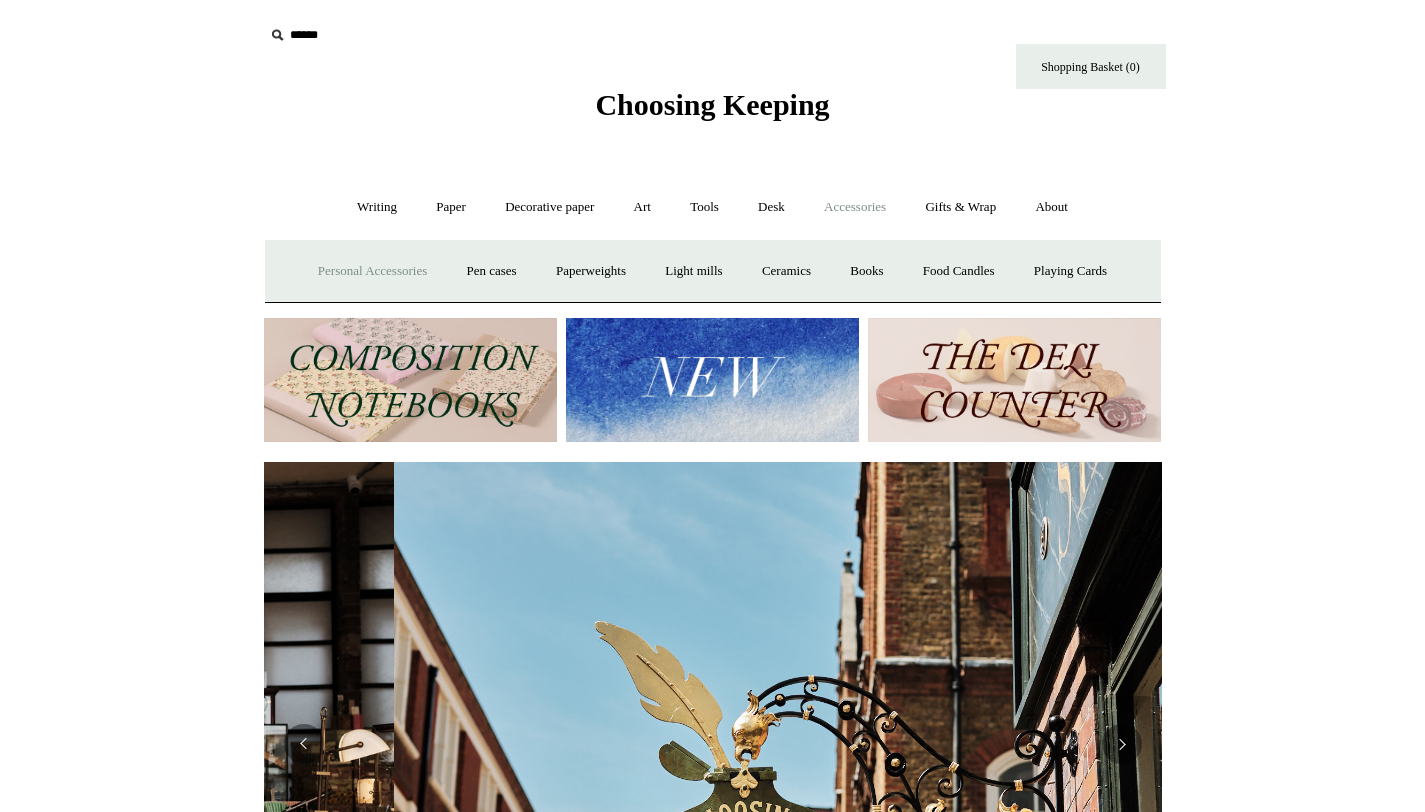 scroll, scrollTop: 0, scrollLeft: 898, axis: horizontal 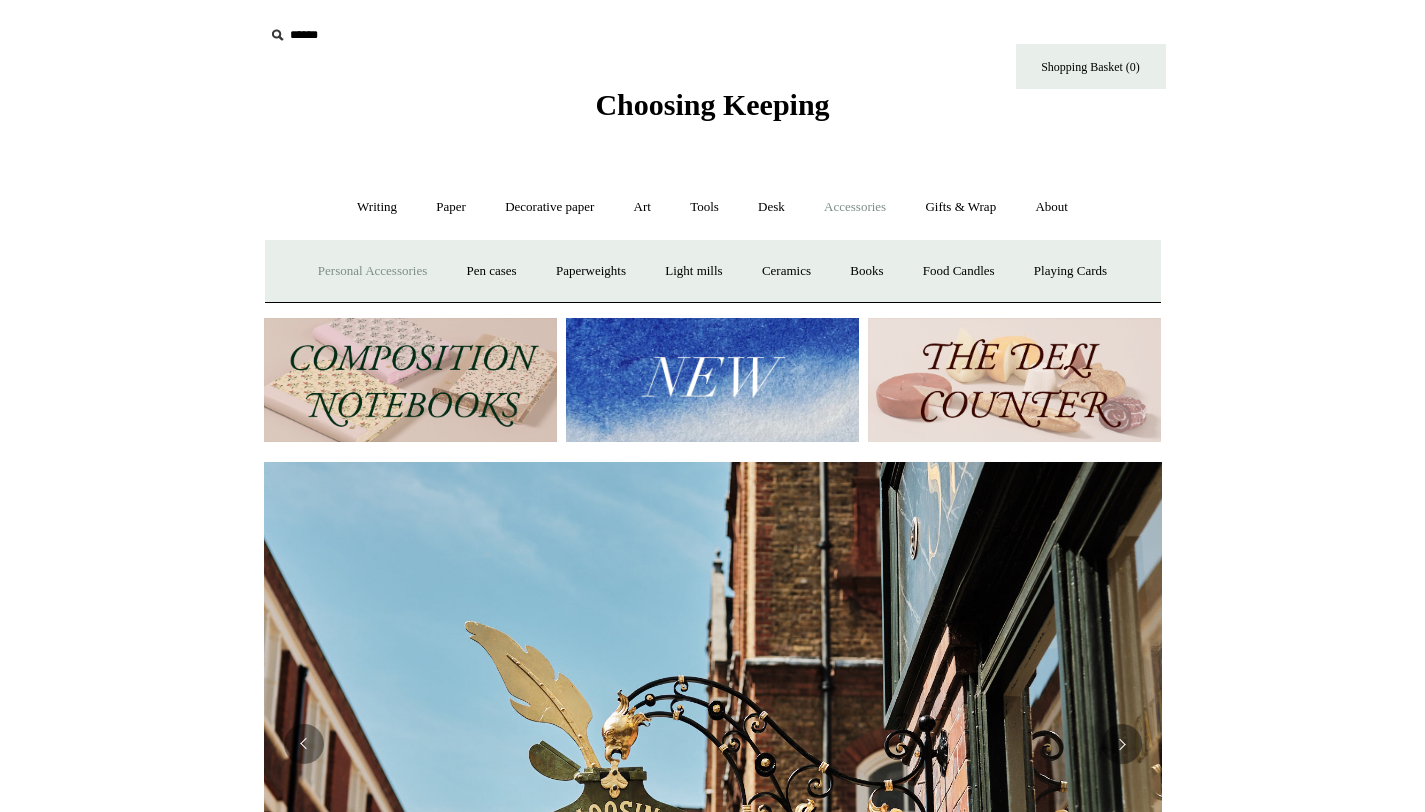 click on "Personal Accessories +" at bounding box center (372, 271) 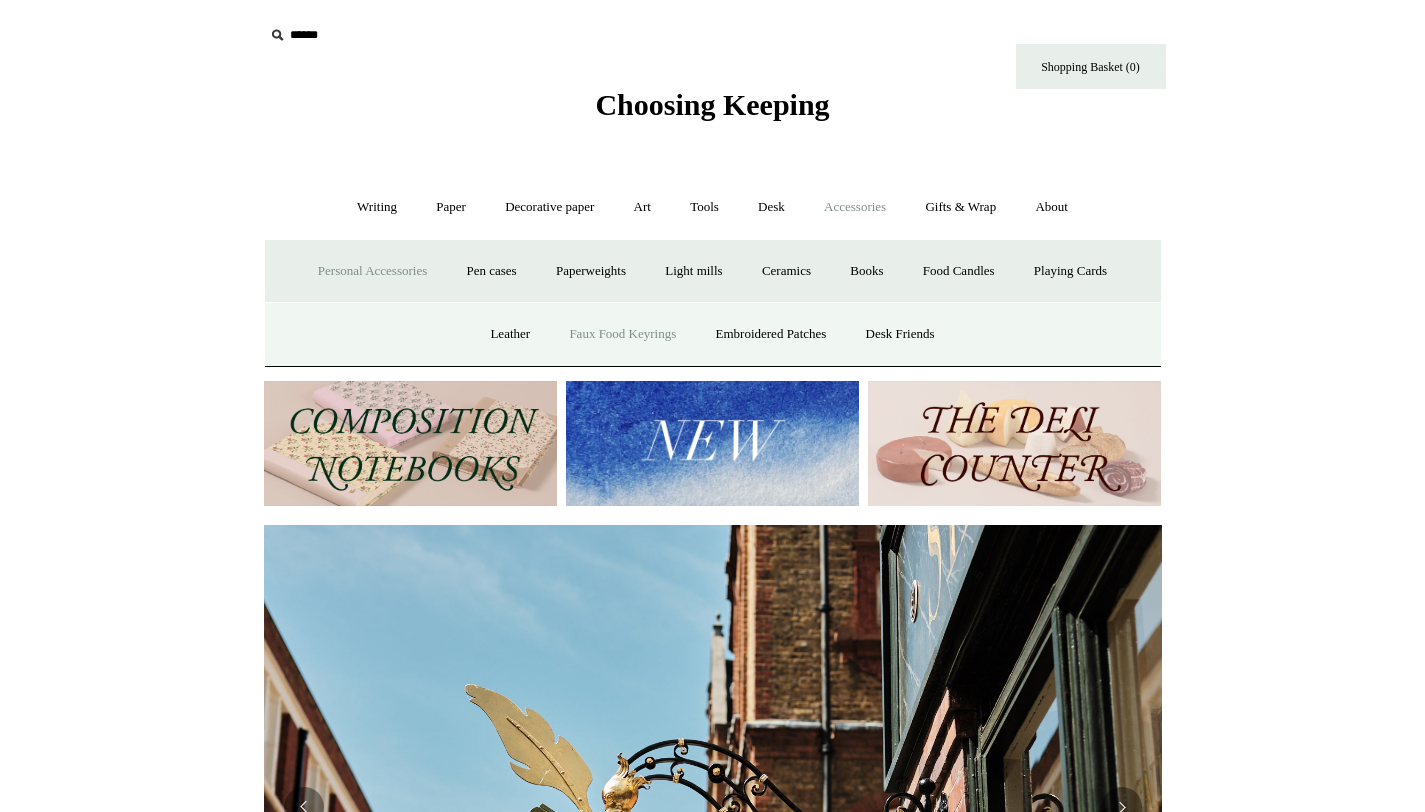 click on "Faux Food Keyrings" at bounding box center [622, 334] 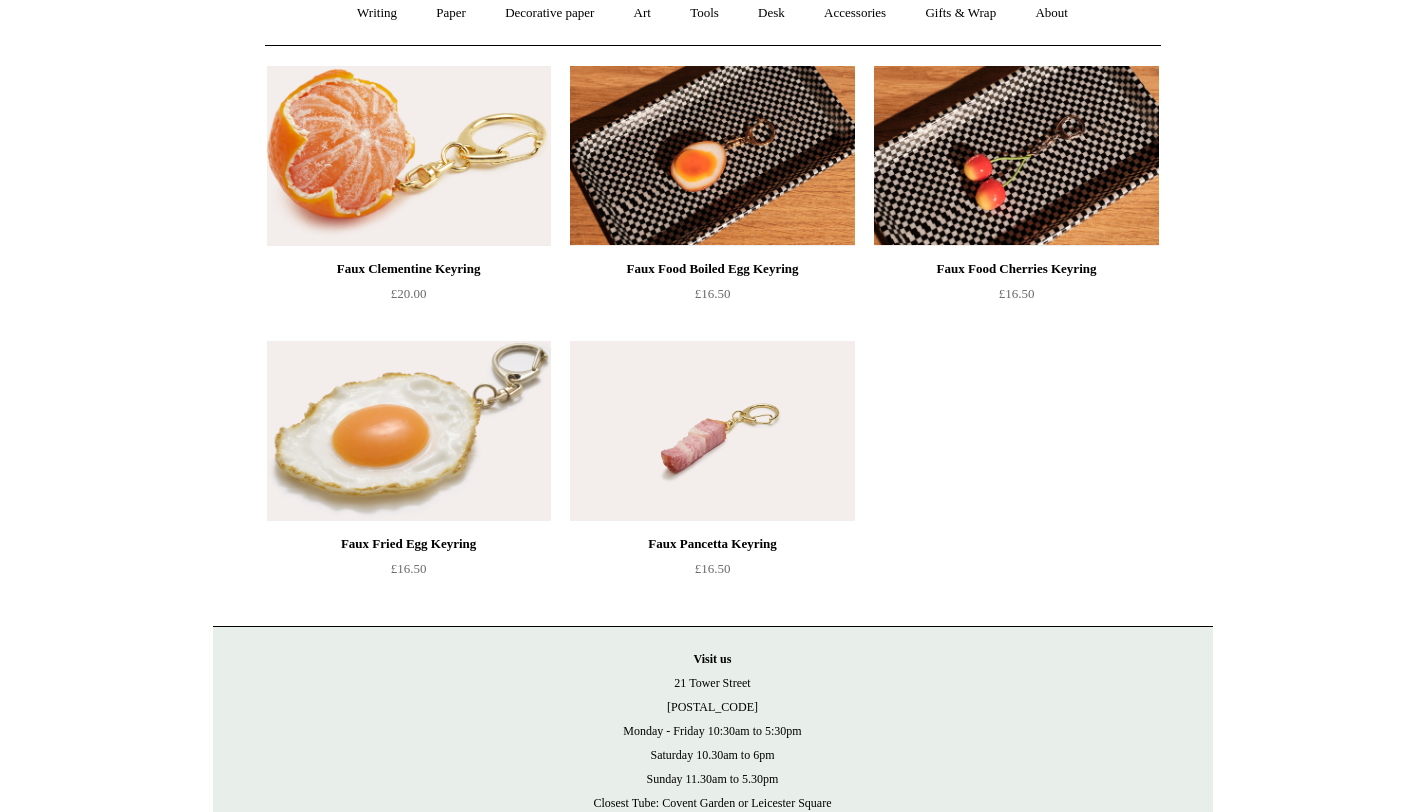 scroll, scrollTop: 128, scrollLeft: 0, axis: vertical 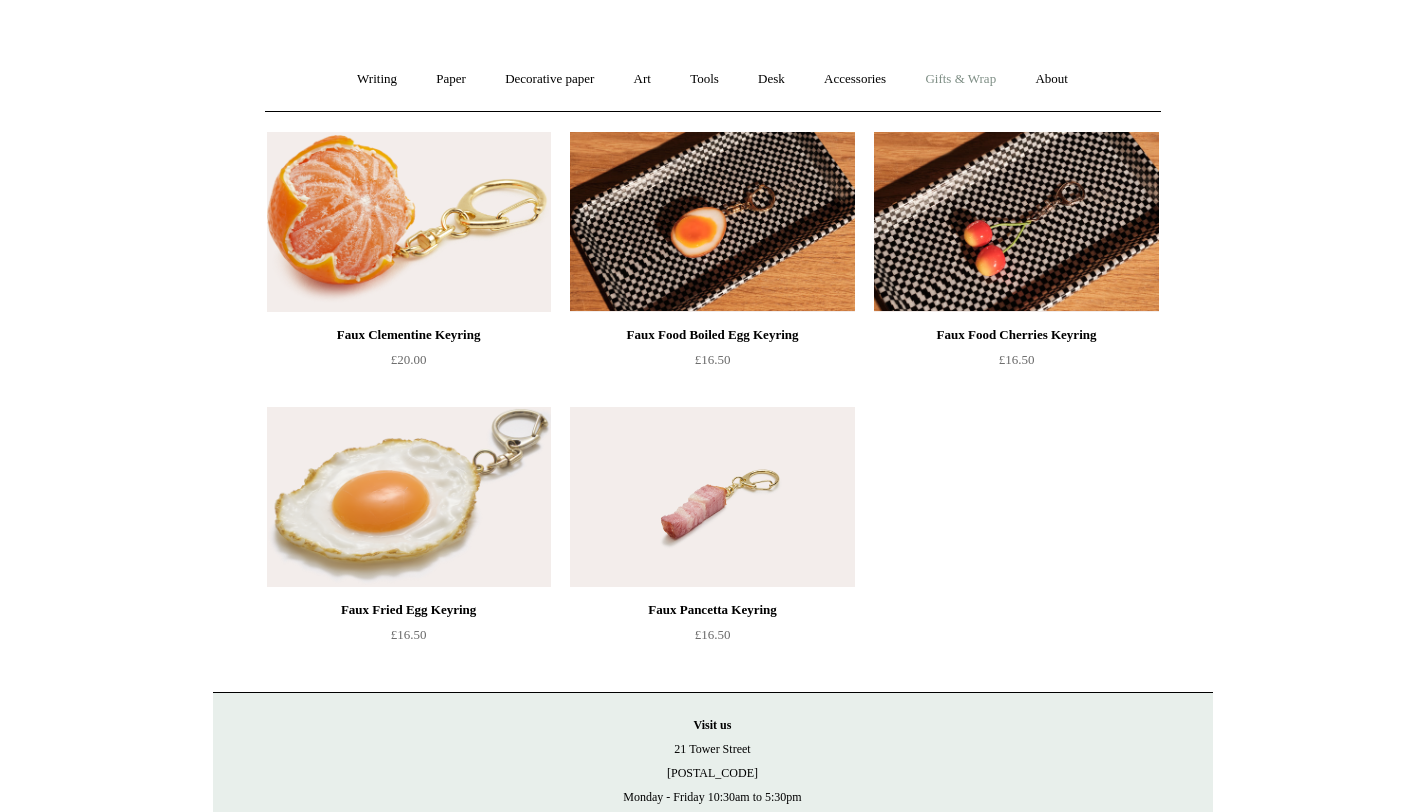 click on "Gifts & Wrap +" at bounding box center [960, 79] 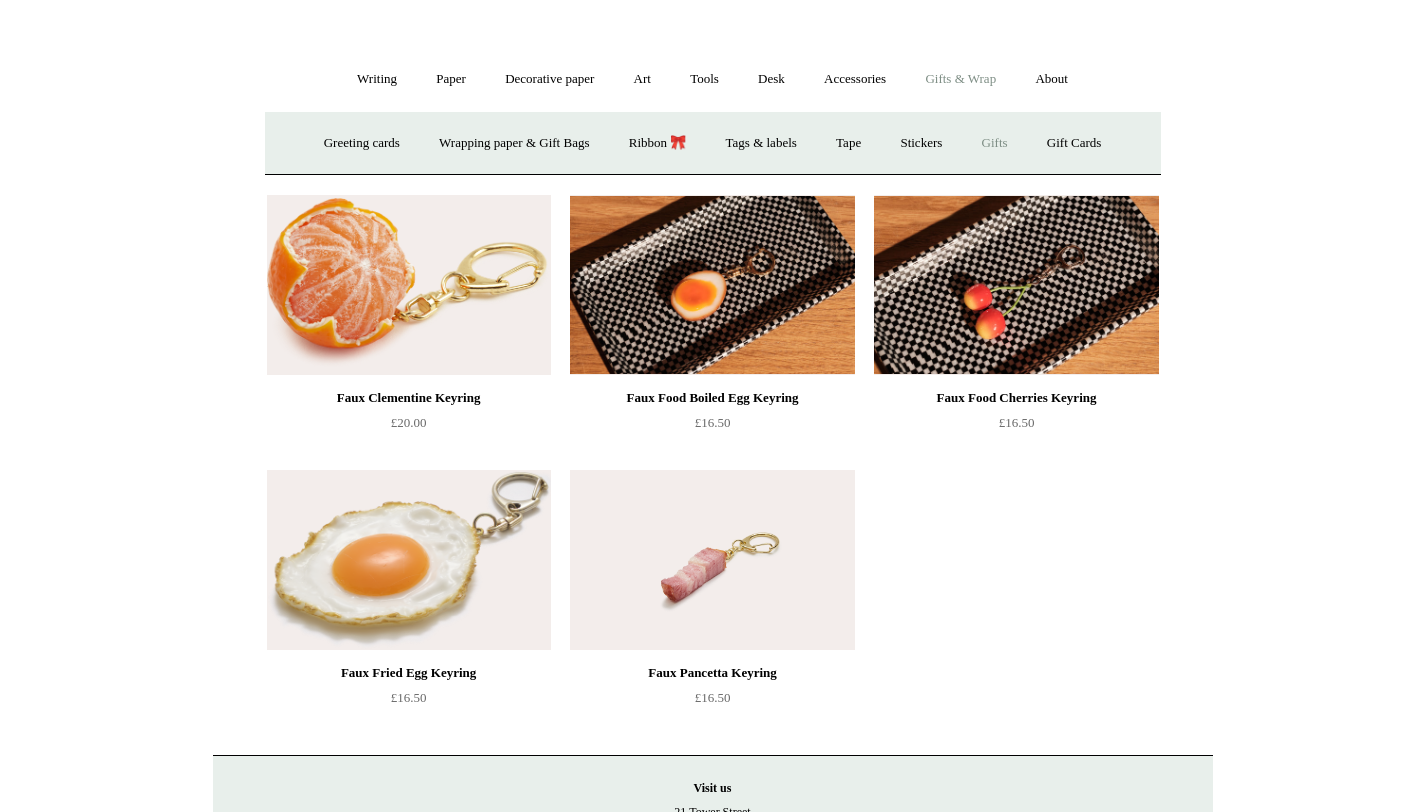 click on "Gifts +" at bounding box center [995, 143] 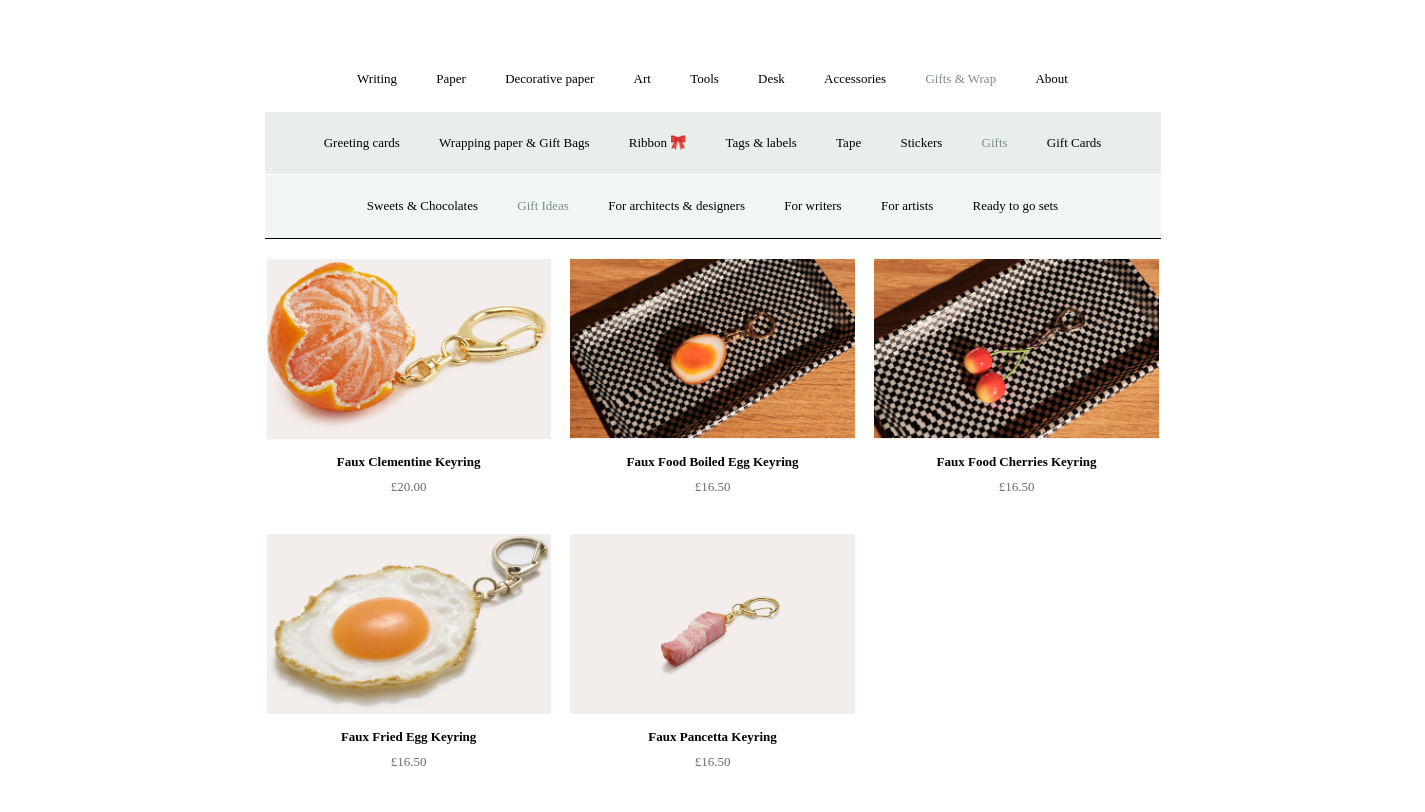 click on "Gift Ideas" at bounding box center (543, 206) 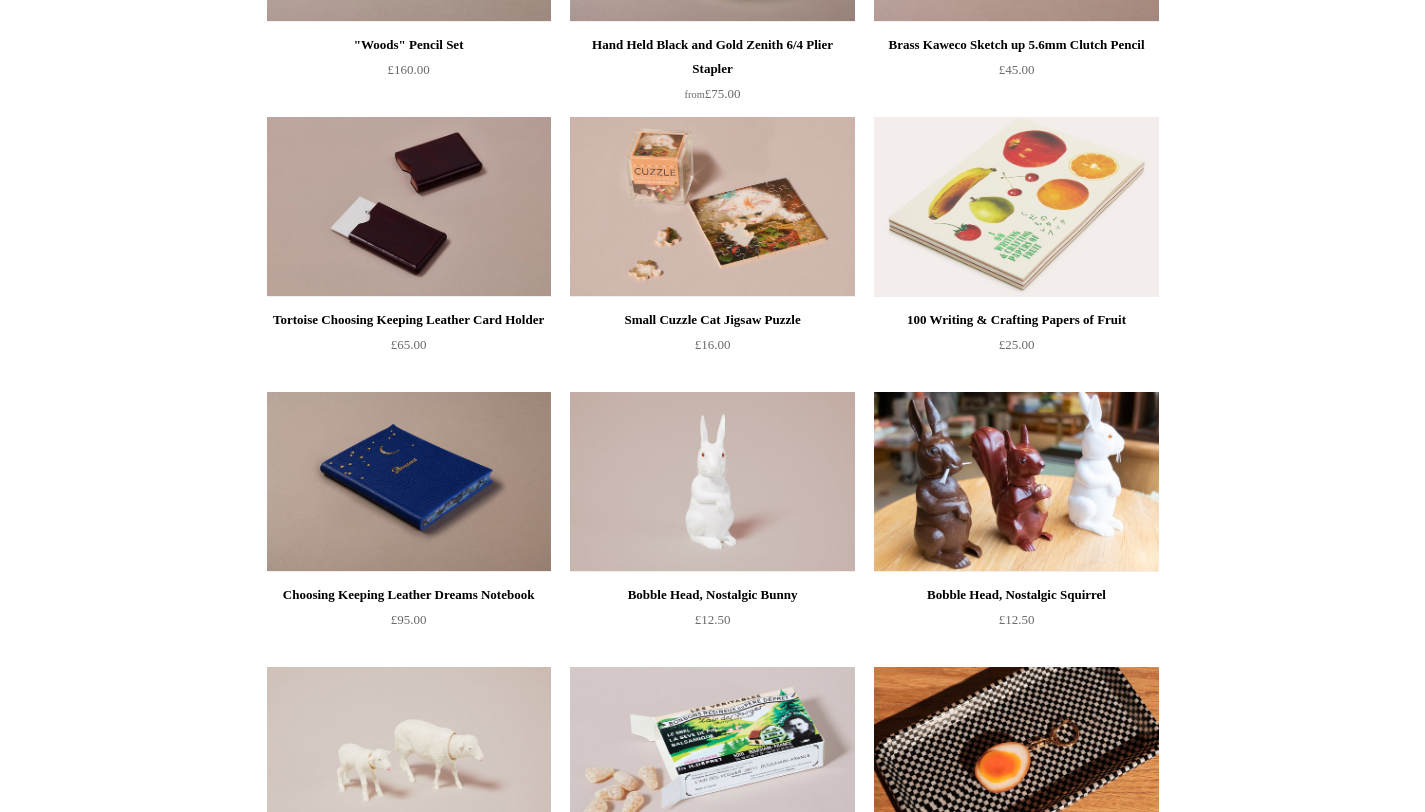 scroll, scrollTop: 0, scrollLeft: 0, axis: both 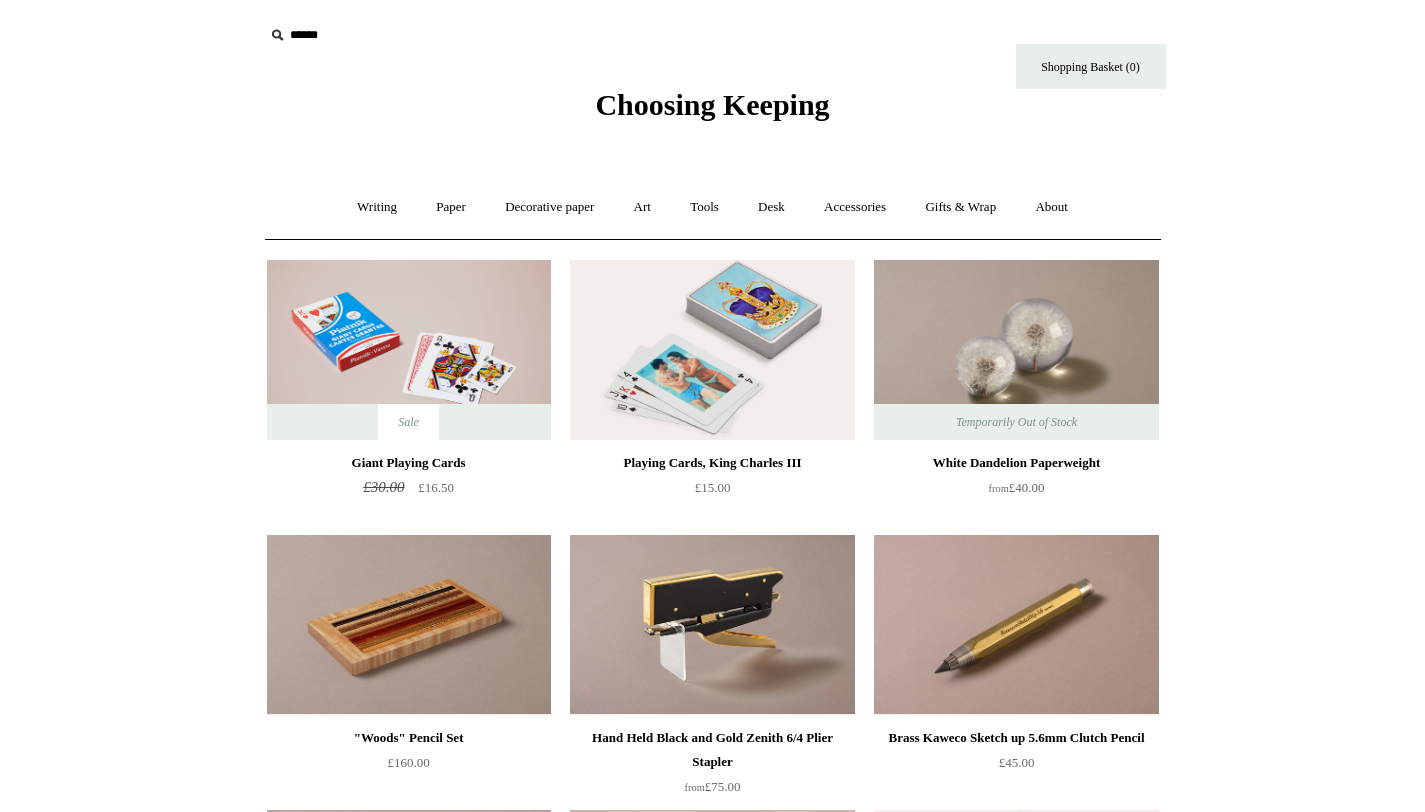 click at bounding box center (277, 35) 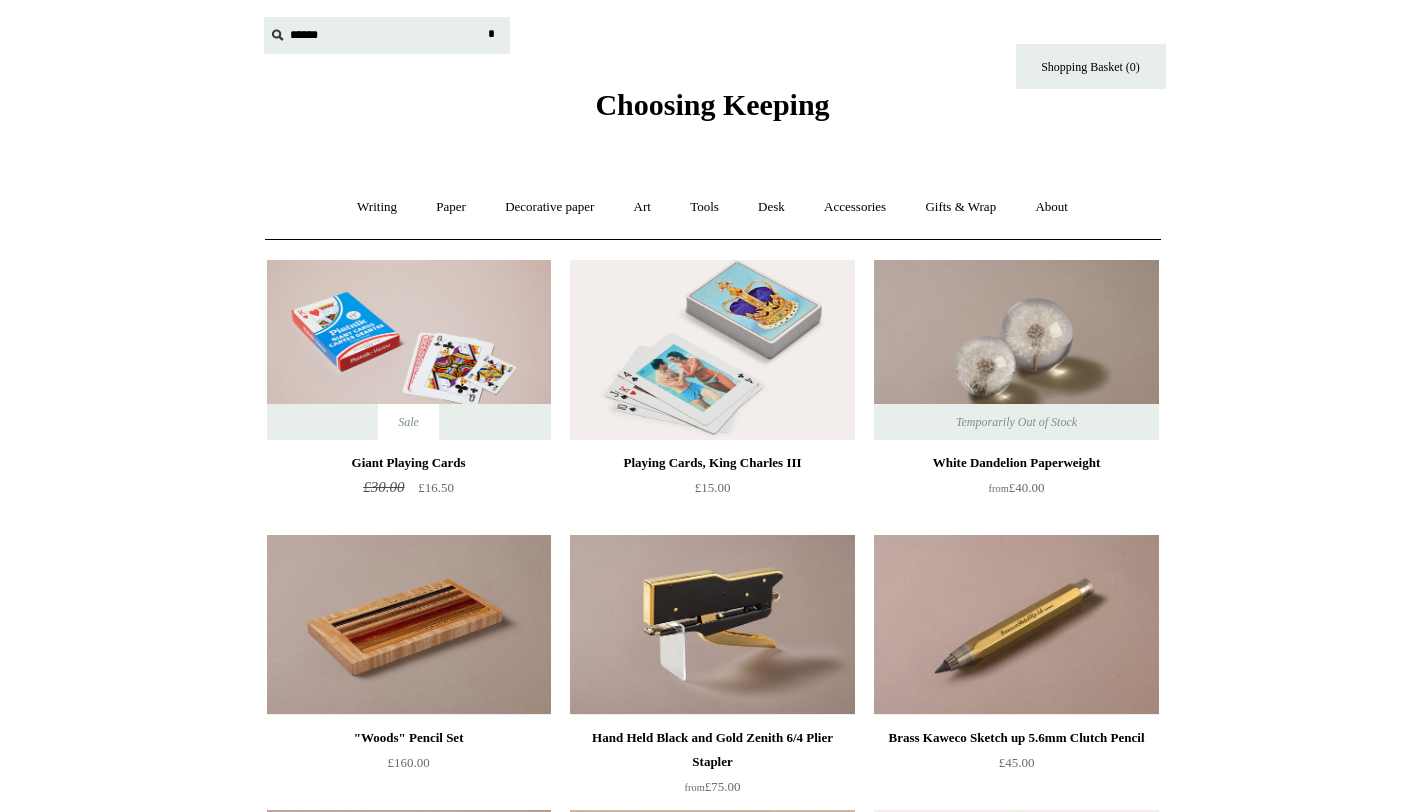 click at bounding box center [387, 35] 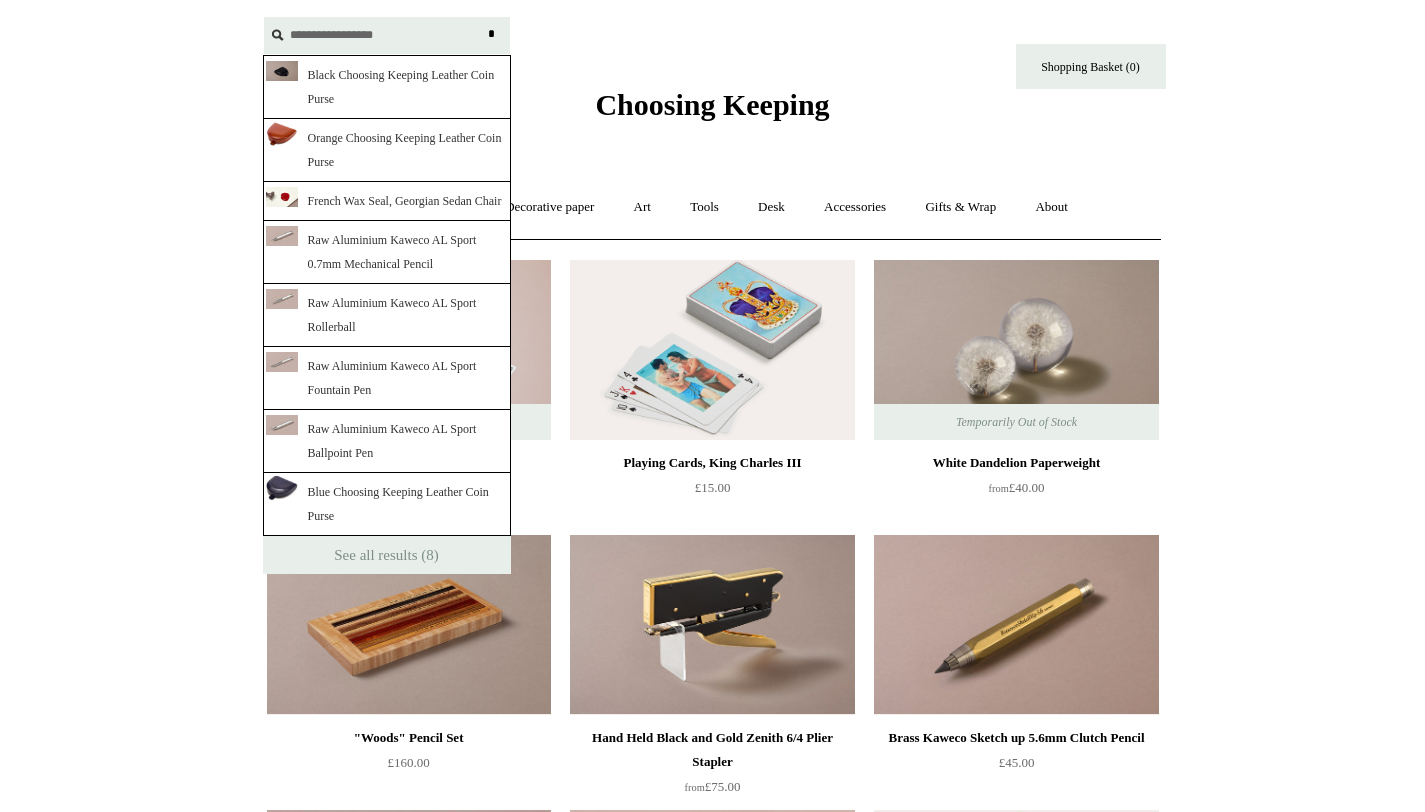 type on "**********" 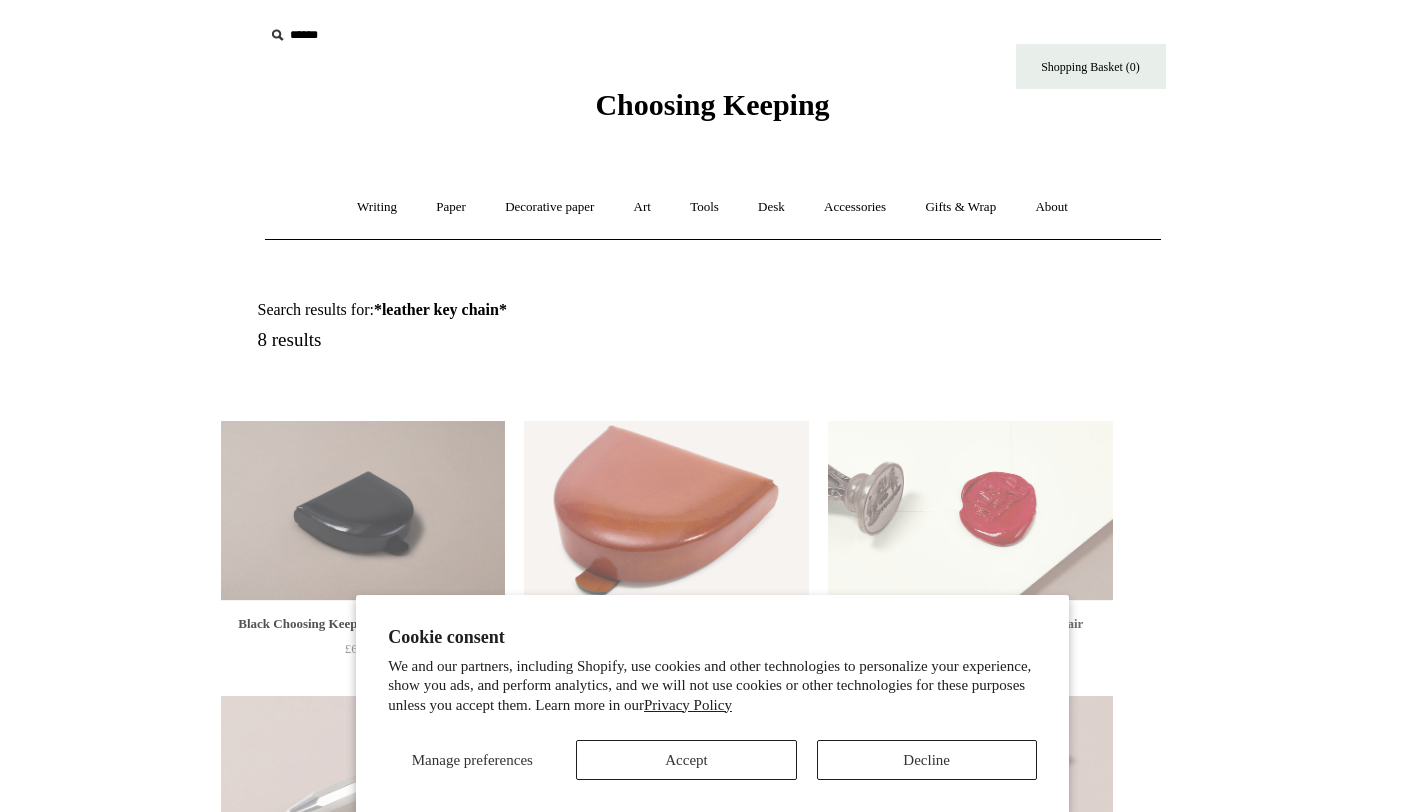 scroll, scrollTop: 0, scrollLeft: 0, axis: both 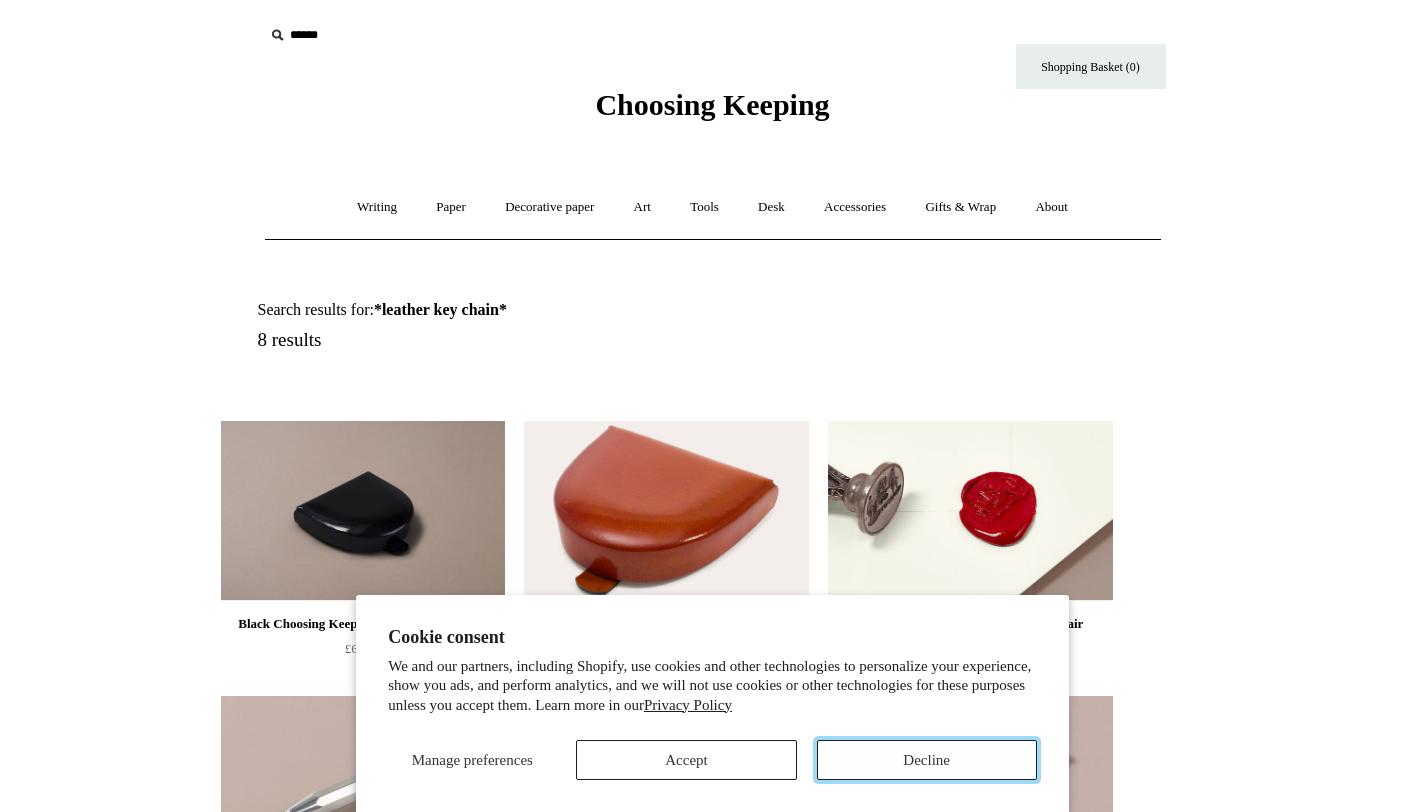 click on "Decline" at bounding box center [927, 760] 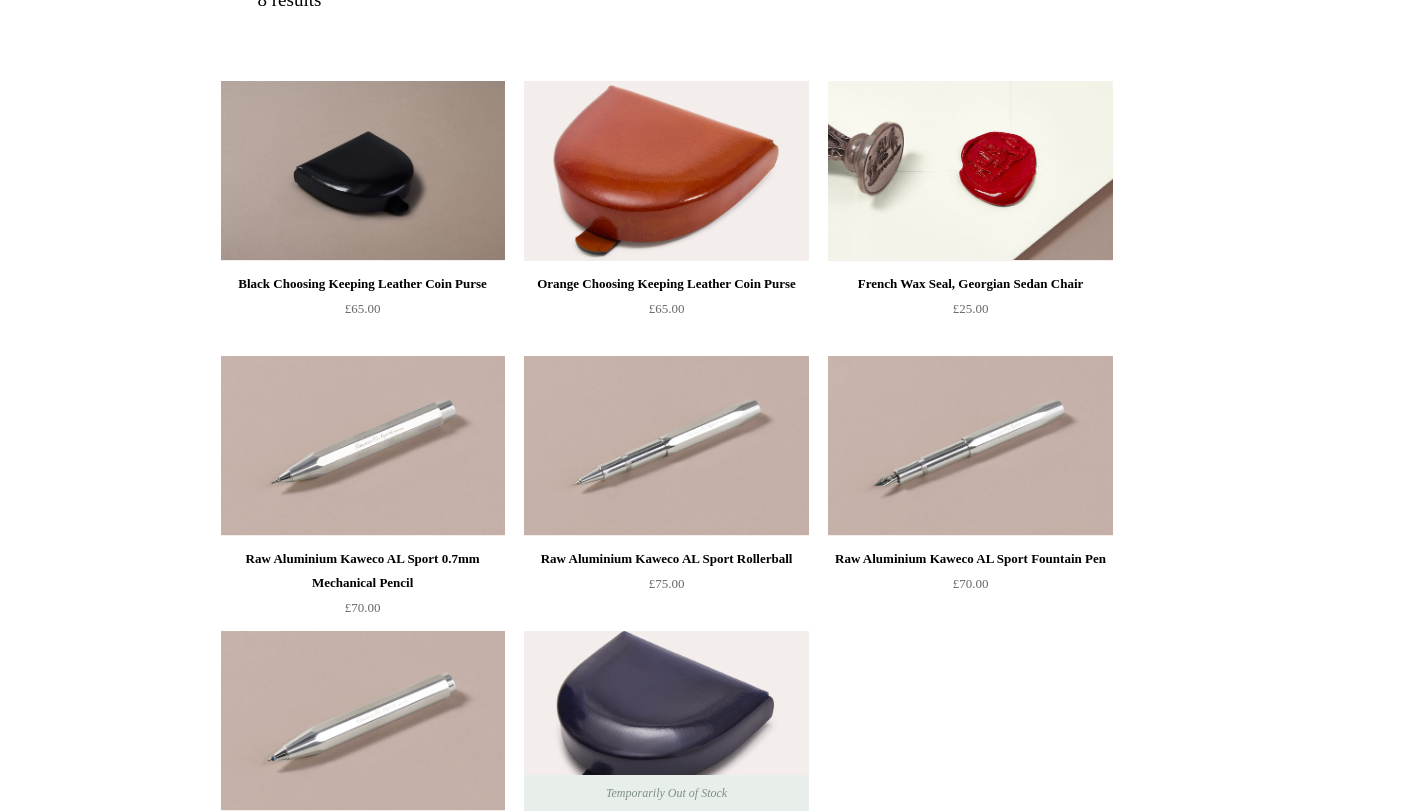 scroll, scrollTop: 0, scrollLeft: 0, axis: both 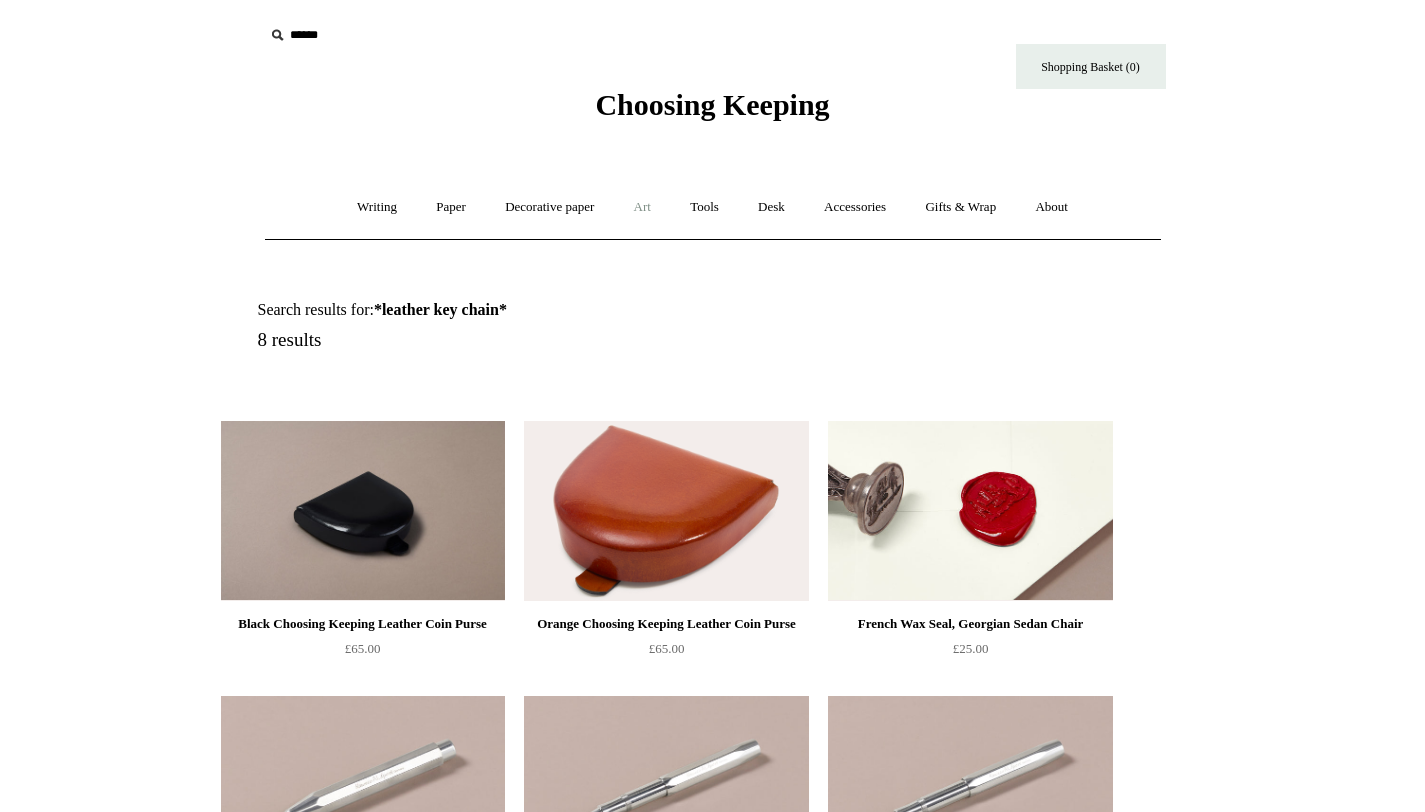 click on "Art +" at bounding box center [642, 207] 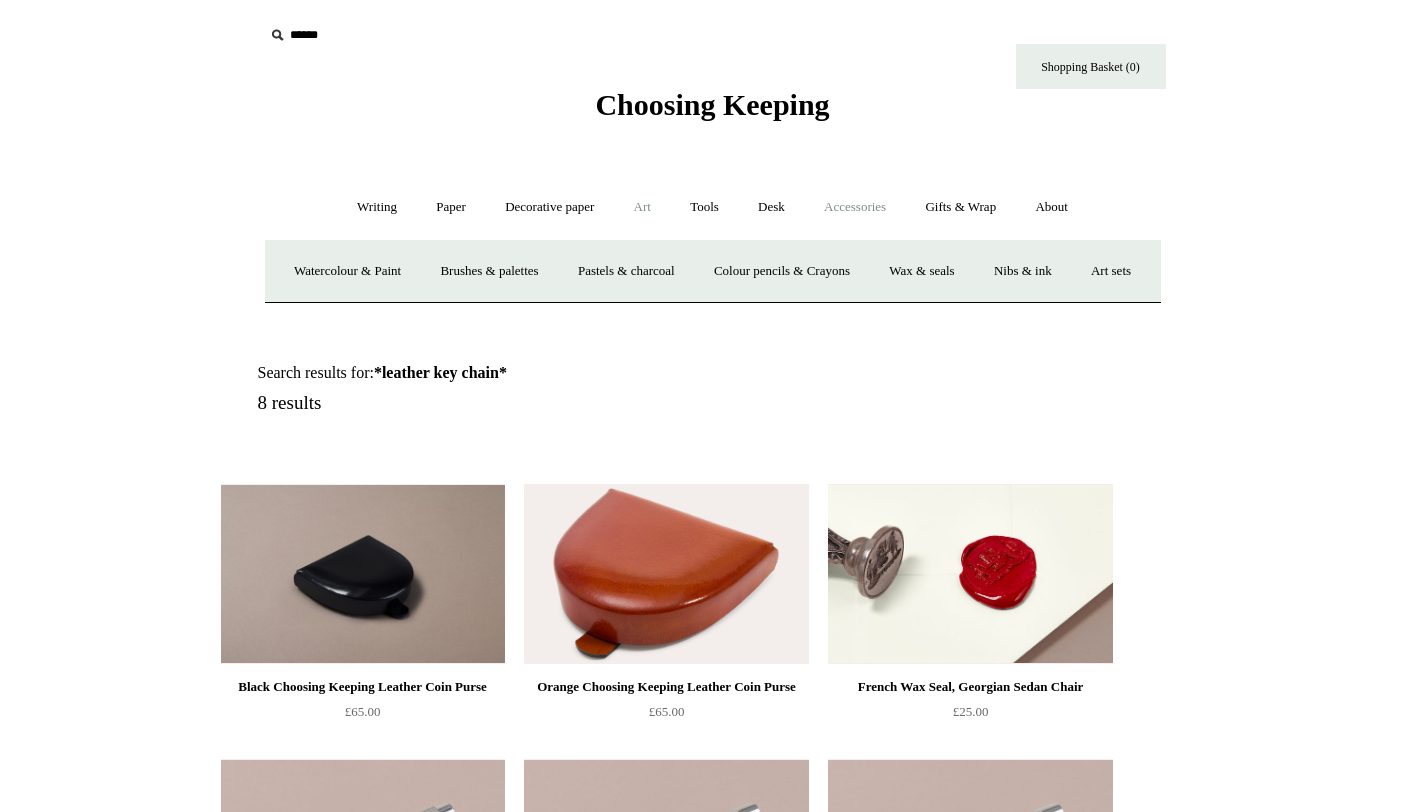 click on "Accessories +" at bounding box center [855, 207] 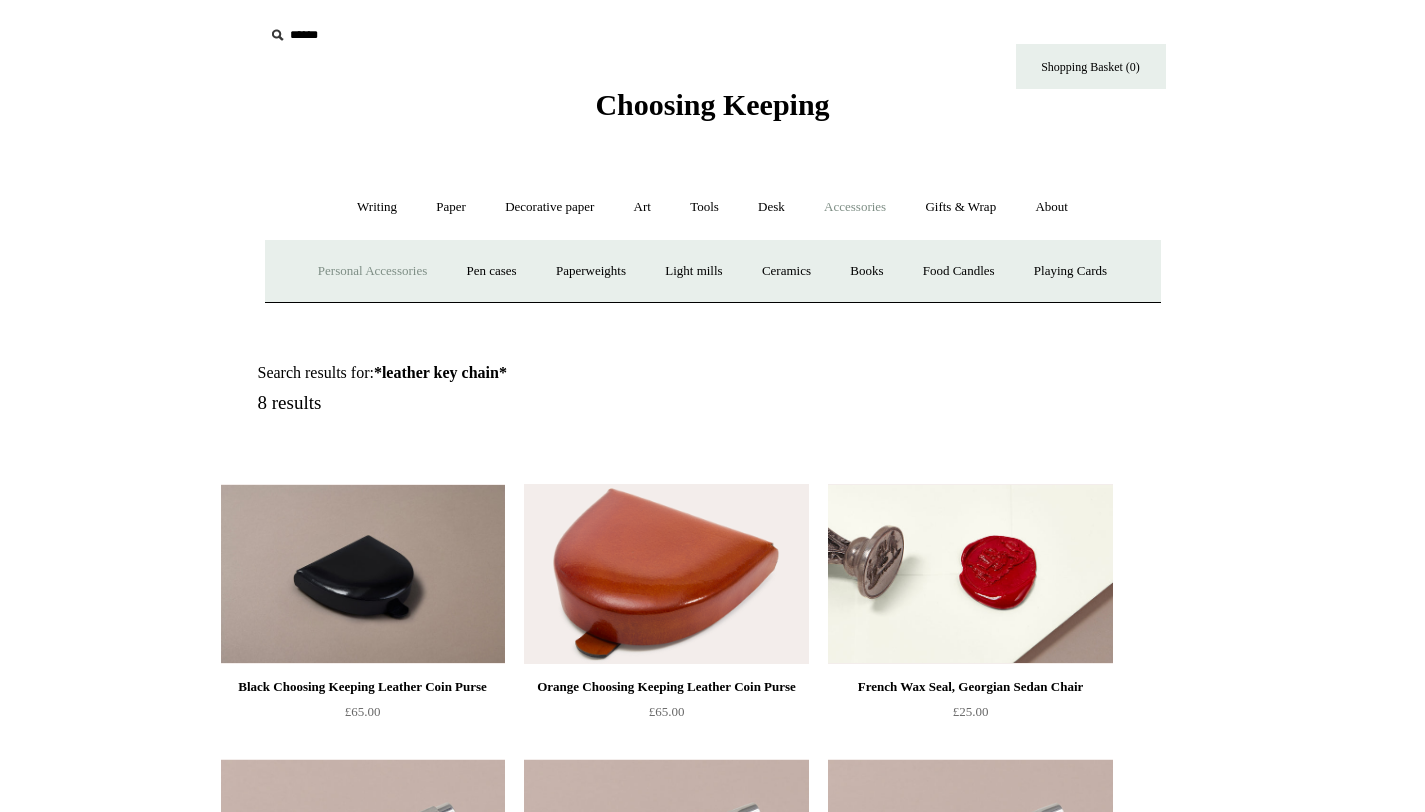 click on "Personal Accessories +" at bounding box center (372, 271) 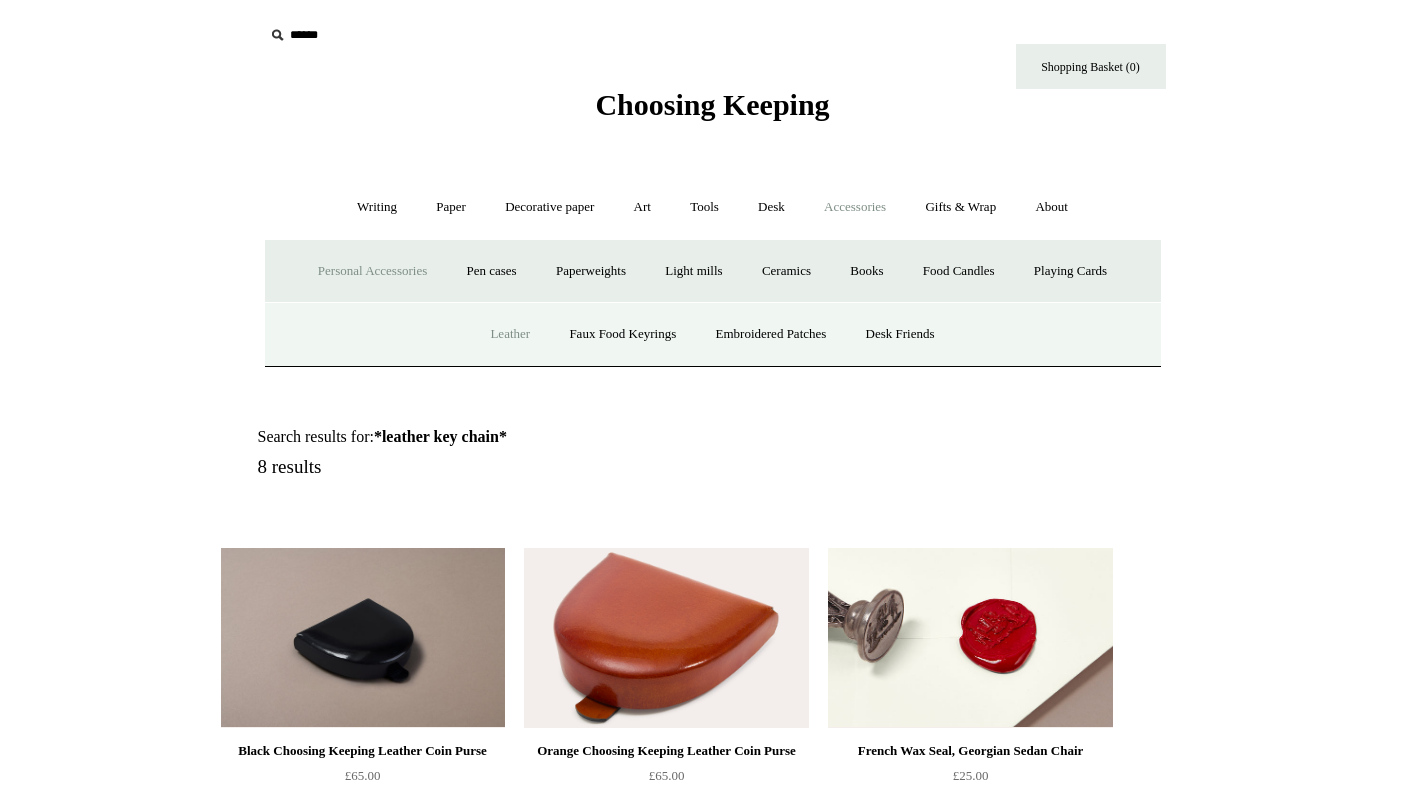 click on "Leather" at bounding box center [510, 334] 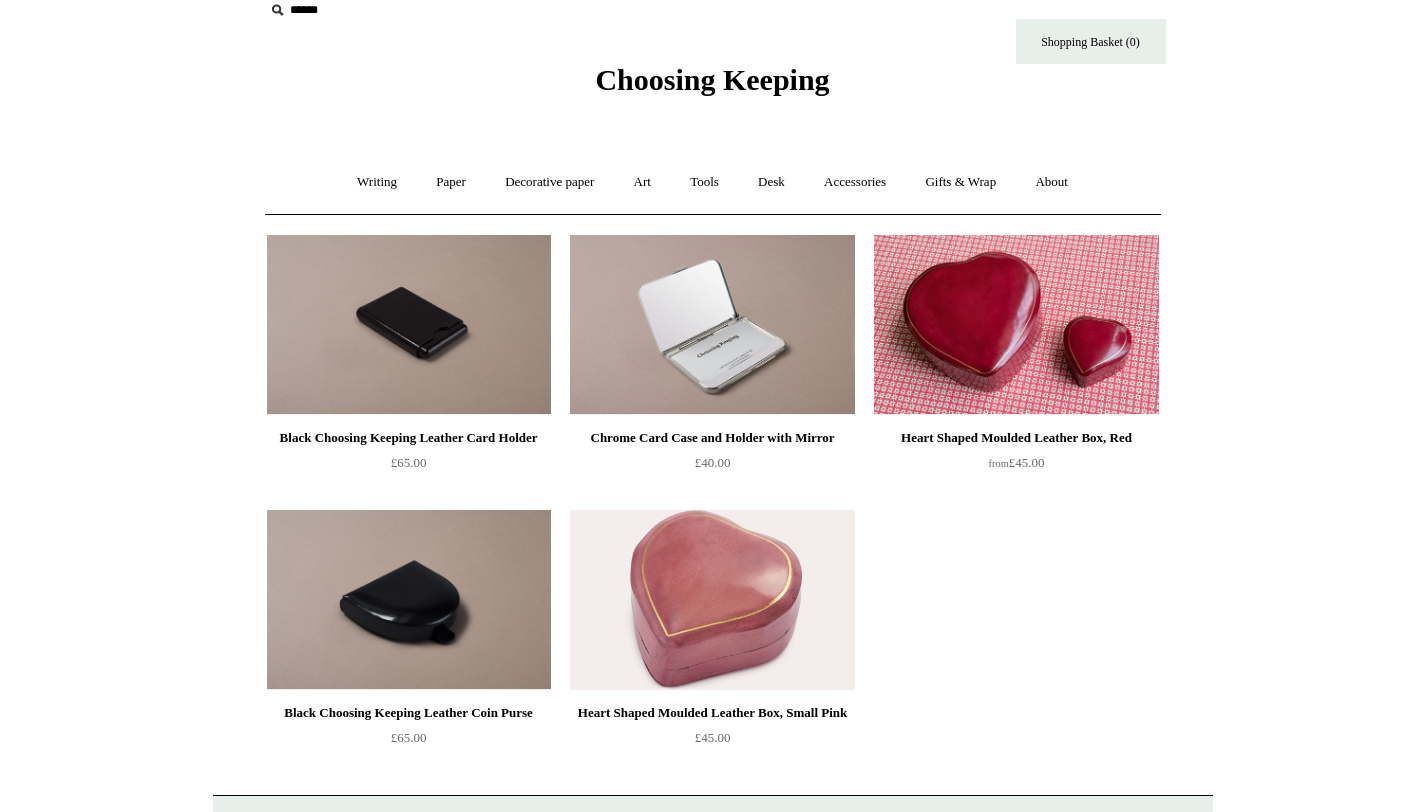 scroll, scrollTop: 24, scrollLeft: 0, axis: vertical 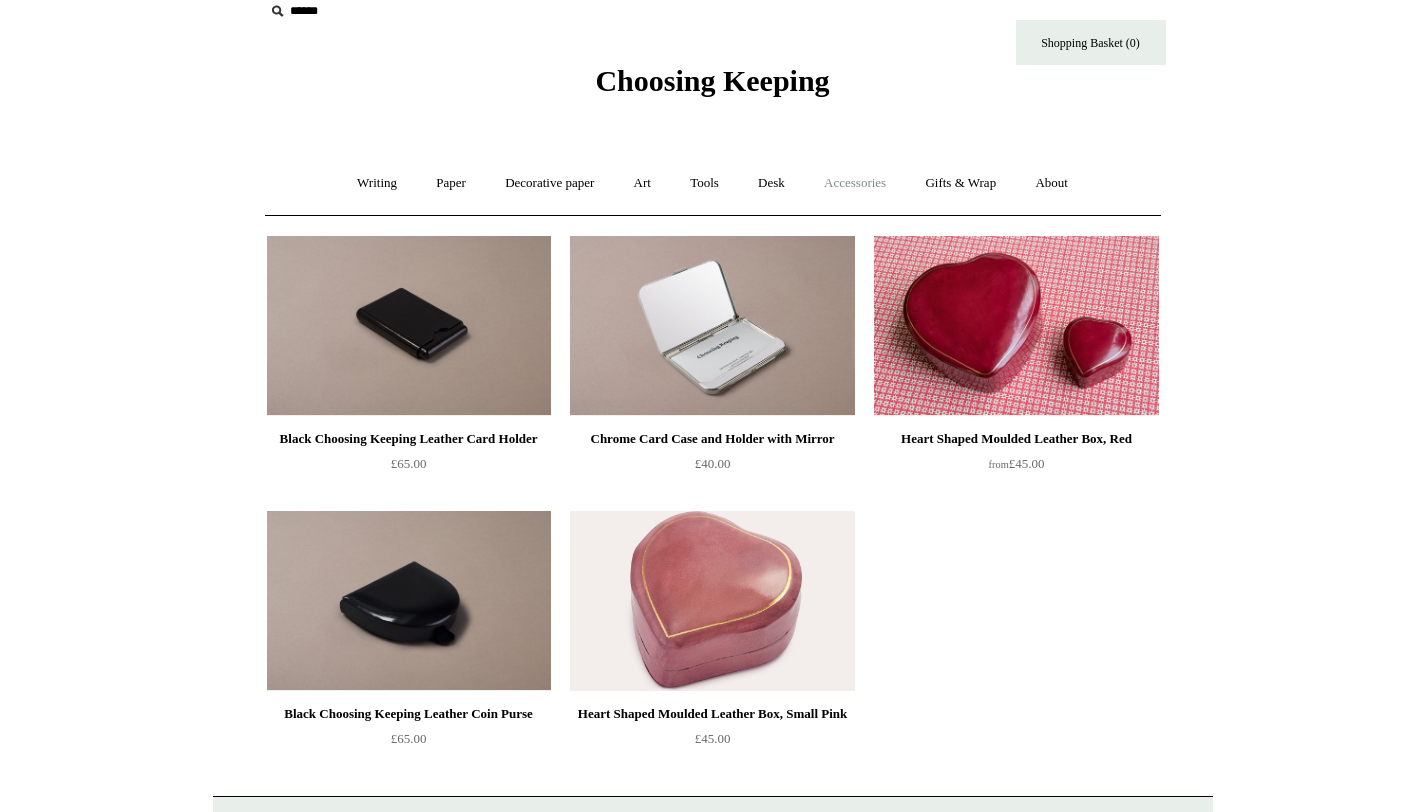 click on "Accessories +" at bounding box center (855, 183) 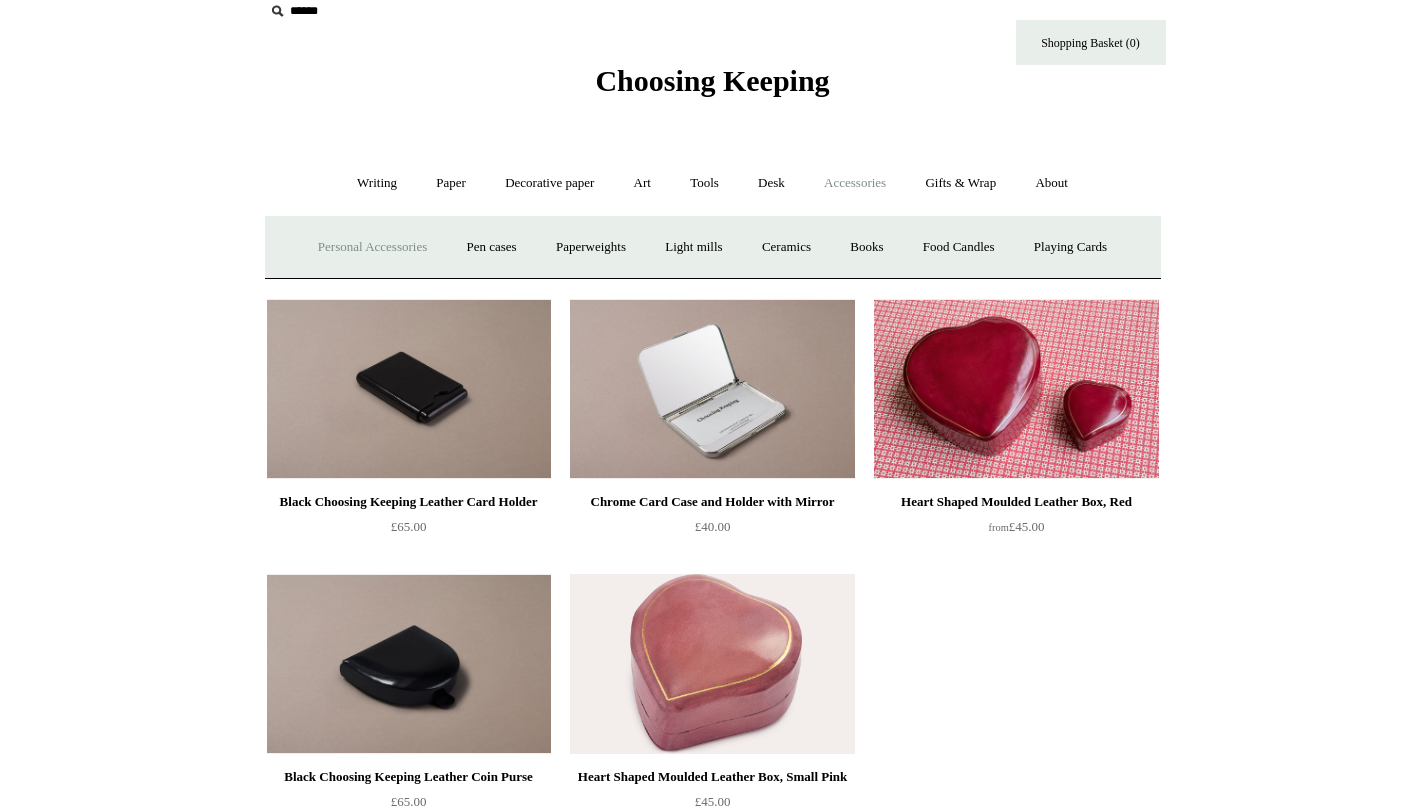 click on "Personal Accessories +" at bounding box center (372, 247) 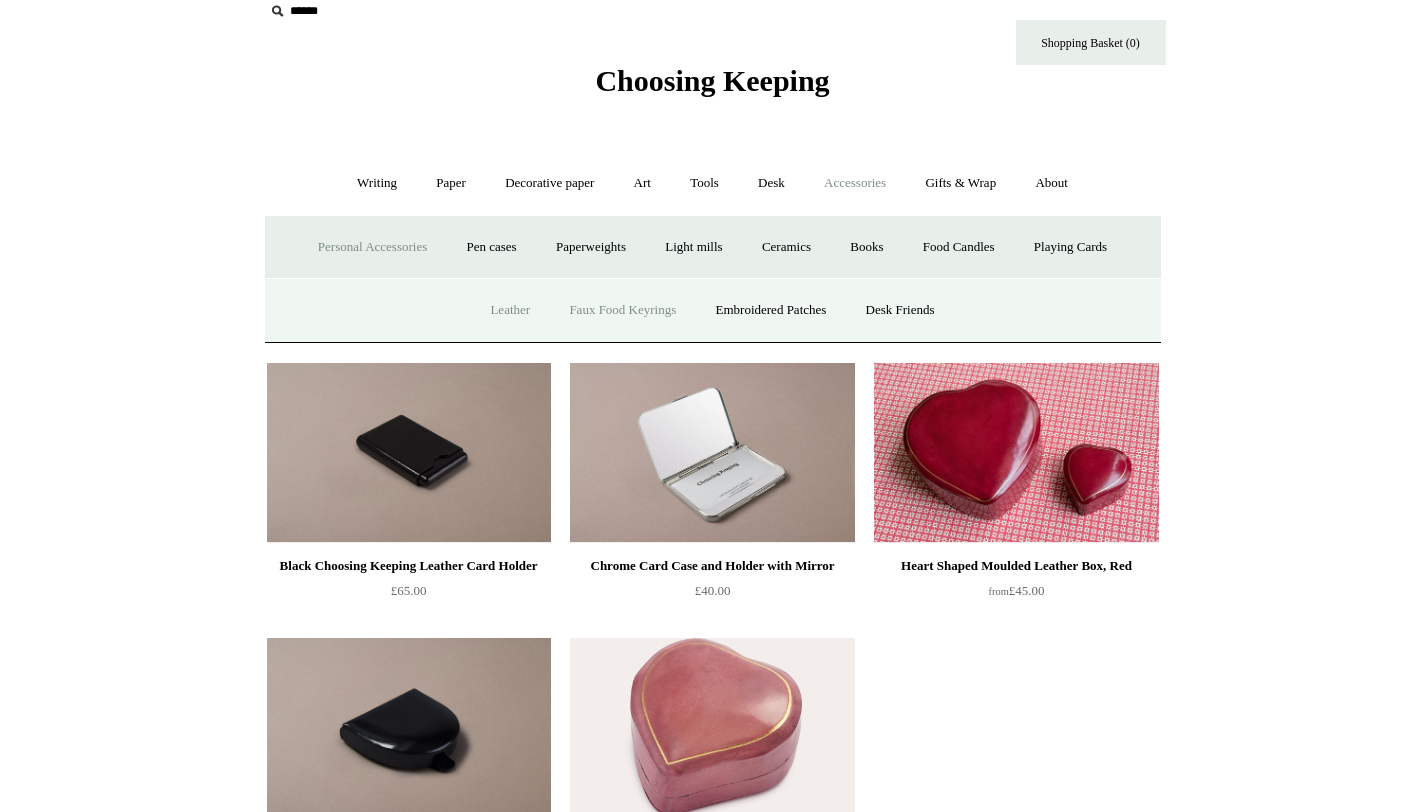 click on "Faux Food Keyrings" at bounding box center (622, 310) 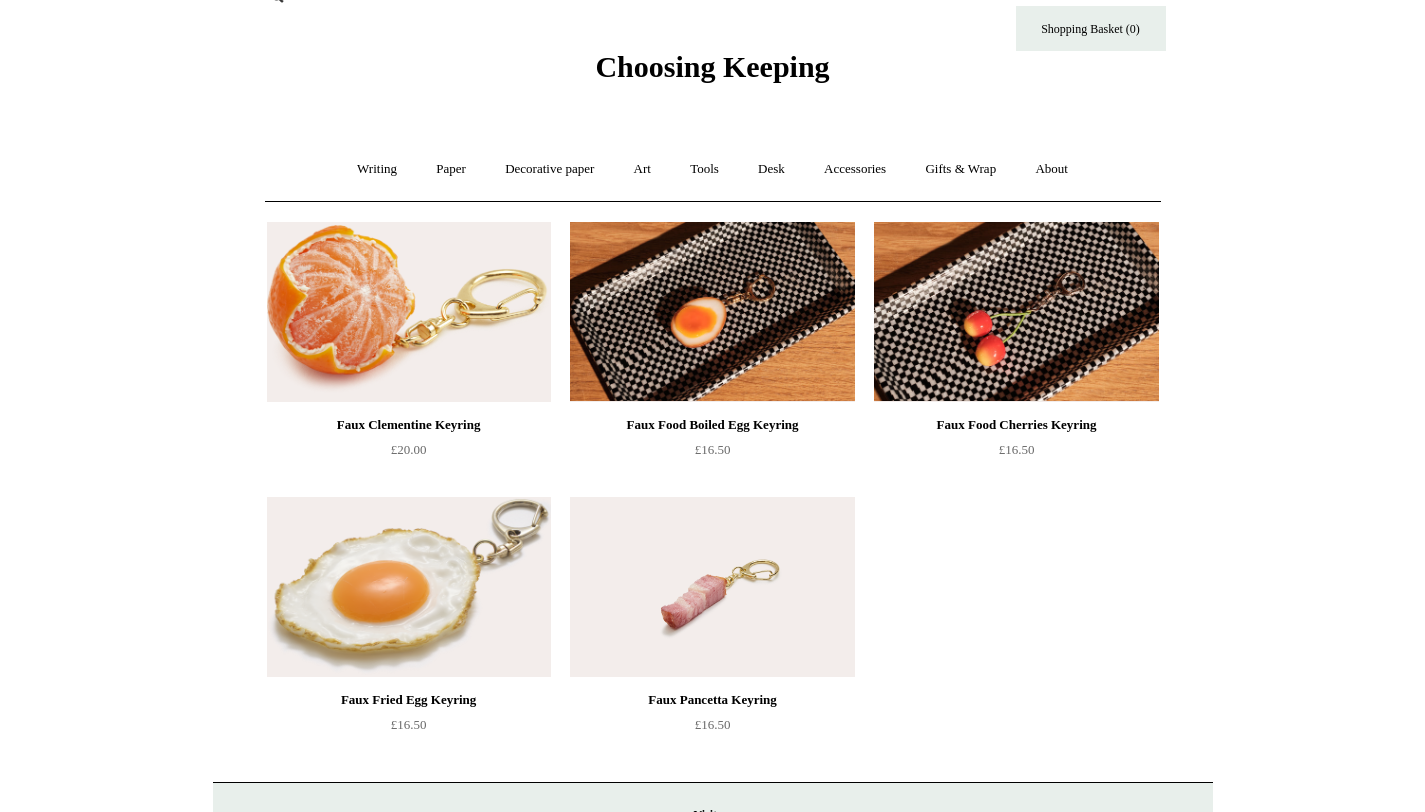 scroll, scrollTop: 39, scrollLeft: 0, axis: vertical 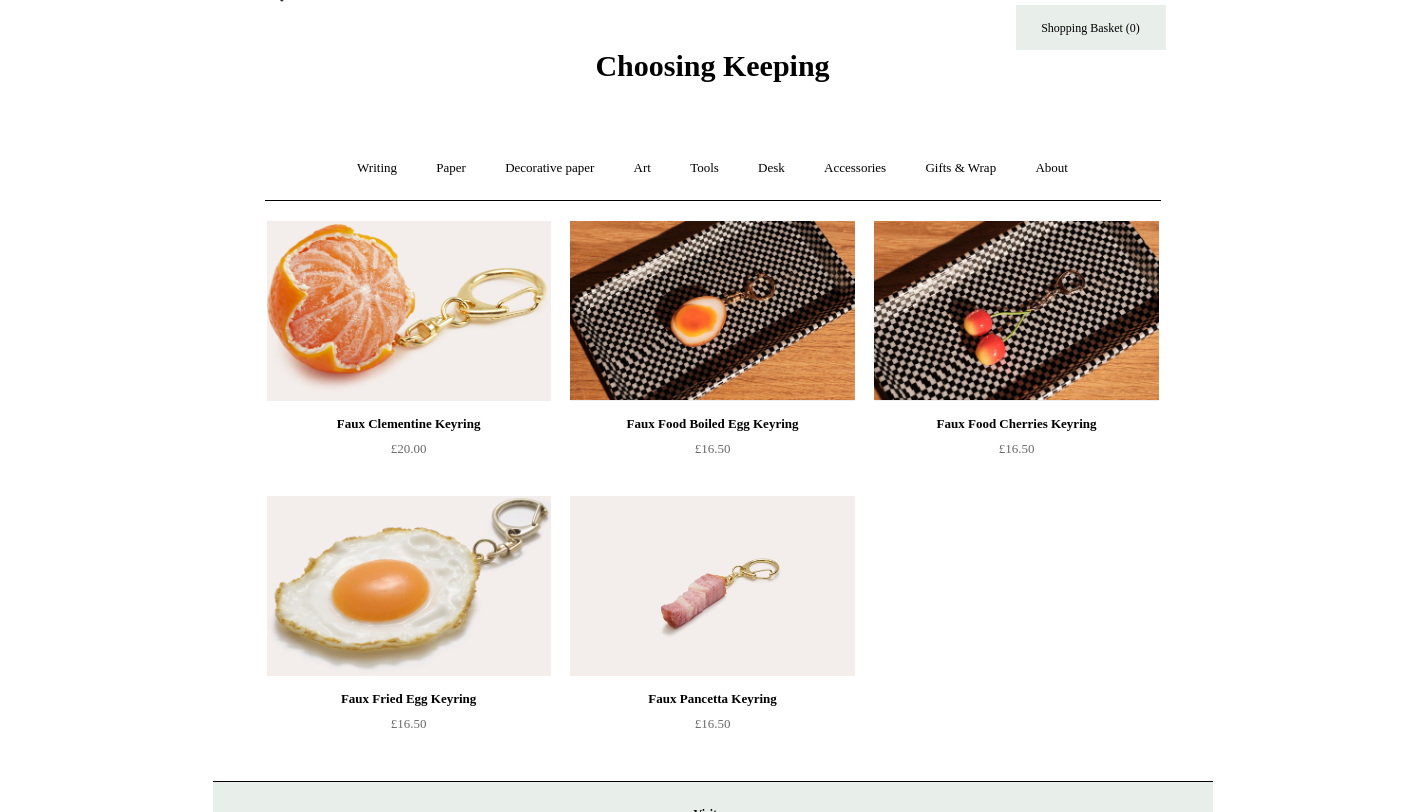 click at bounding box center (409, 311) 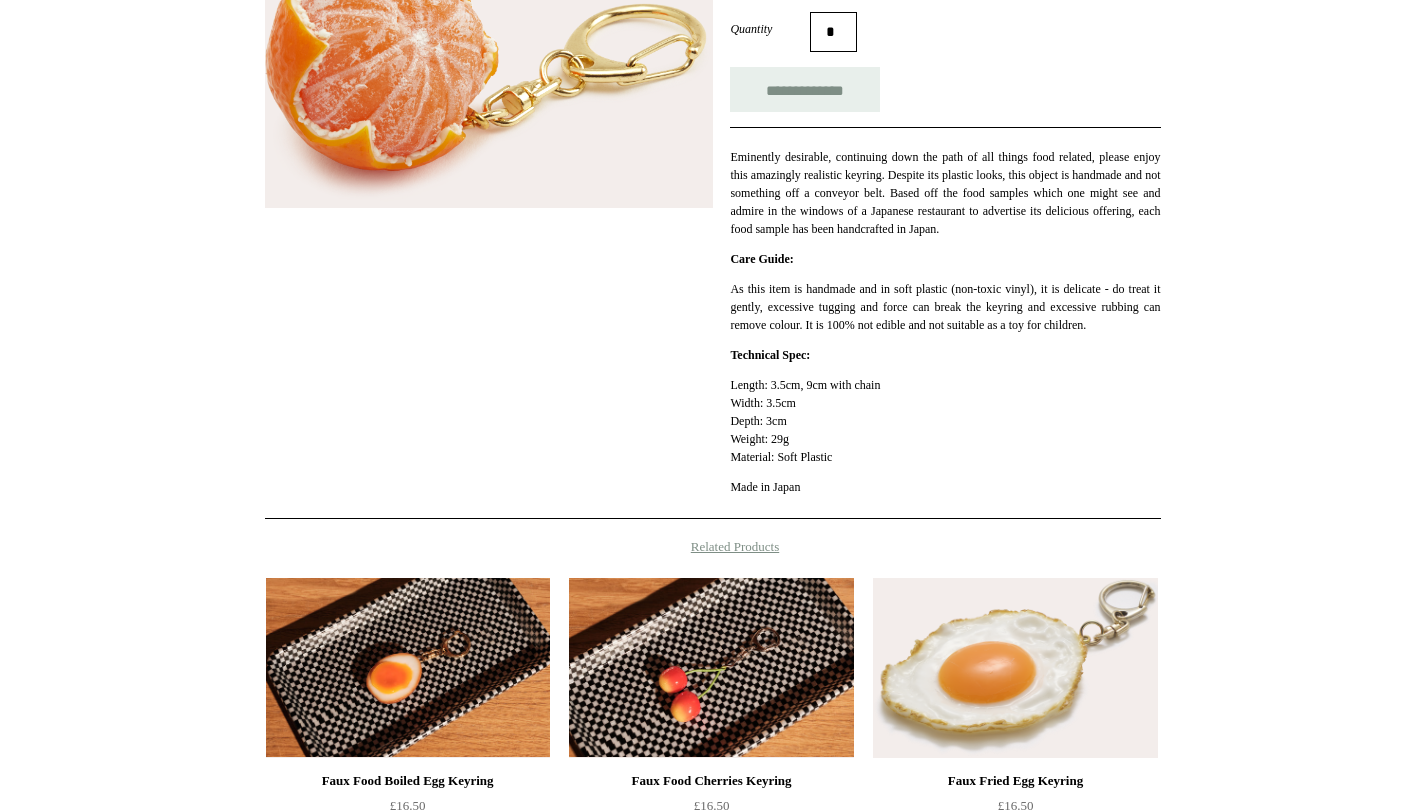 scroll, scrollTop: 736, scrollLeft: 0, axis: vertical 